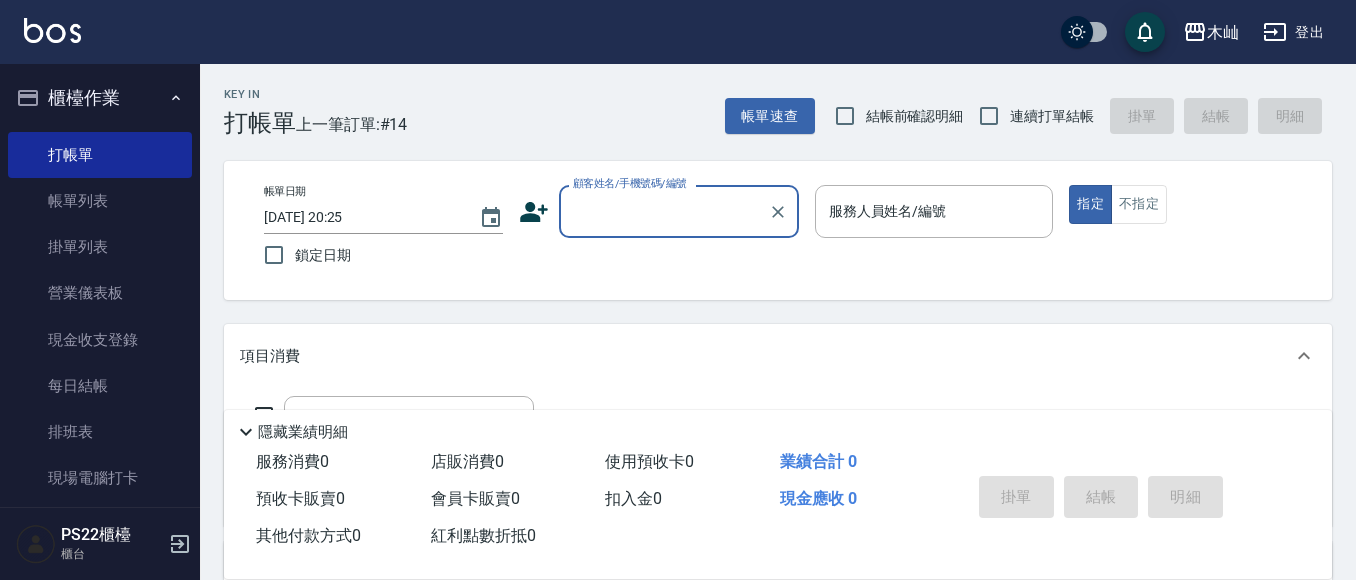 scroll, scrollTop: 0, scrollLeft: 0, axis: both 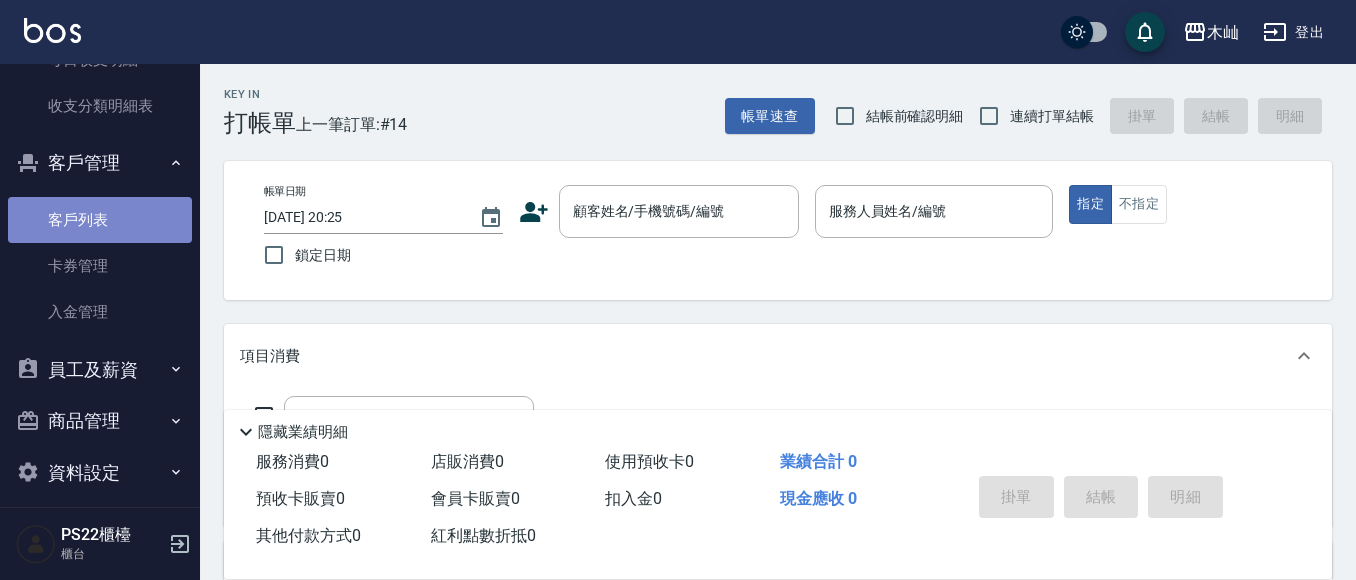 click on "客戶列表" at bounding box center (100, 220) 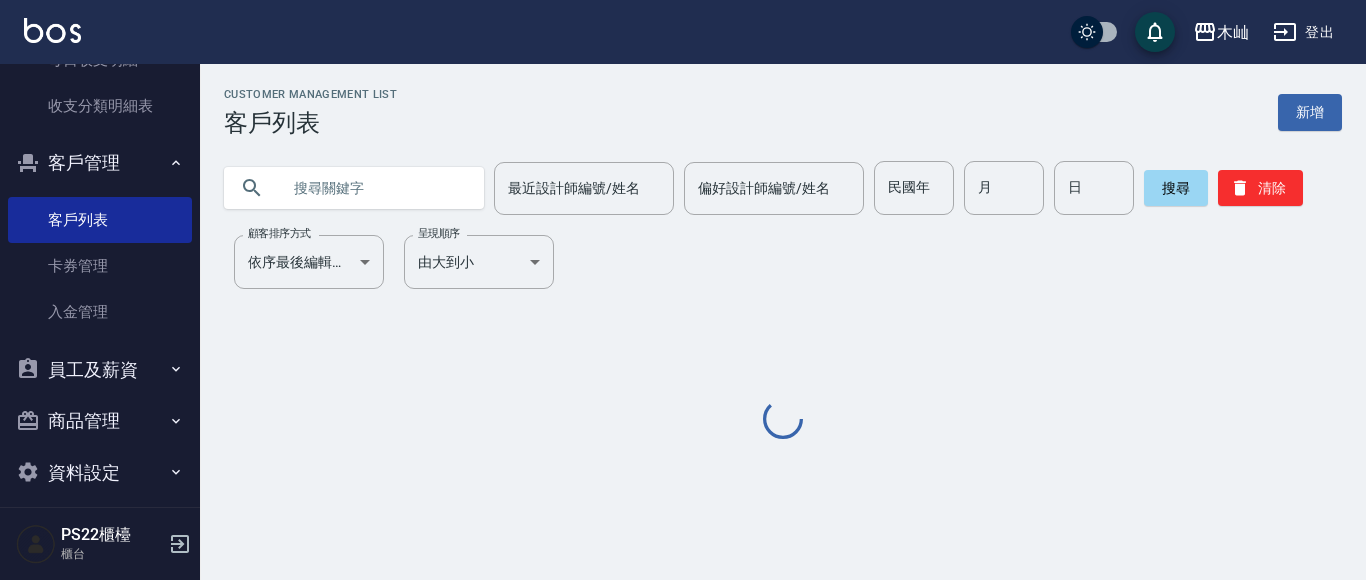 click at bounding box center [374, 188] 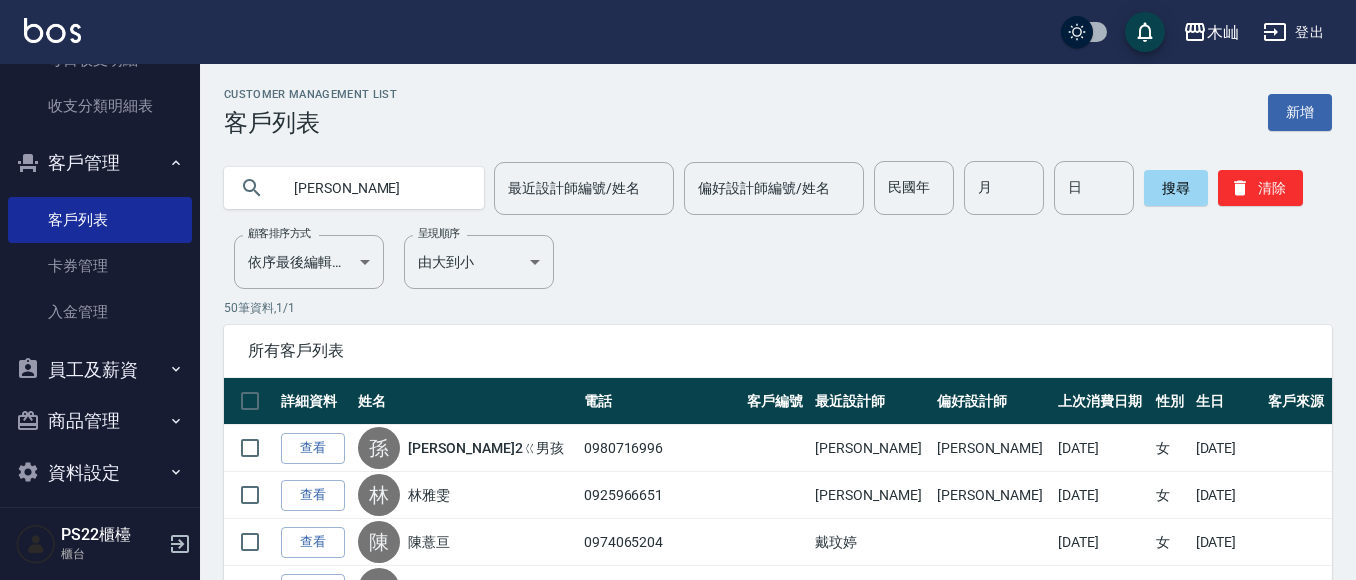 type on "[PERSON_NAME]" 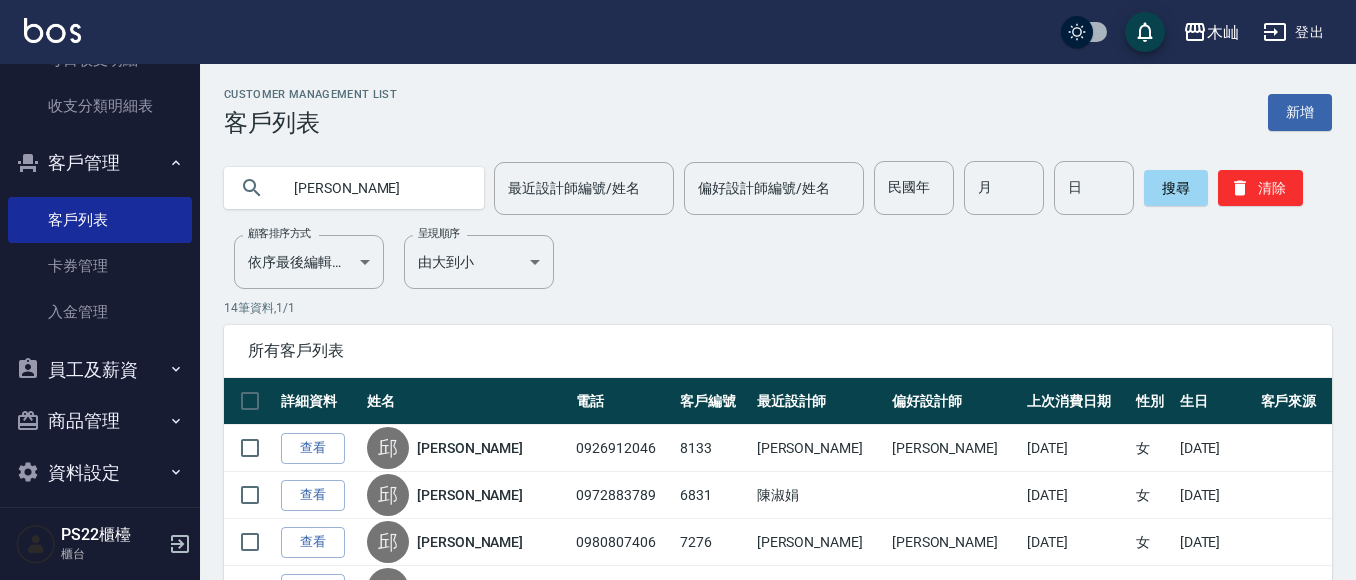 click on "查看" at bounding box center (313, 448) 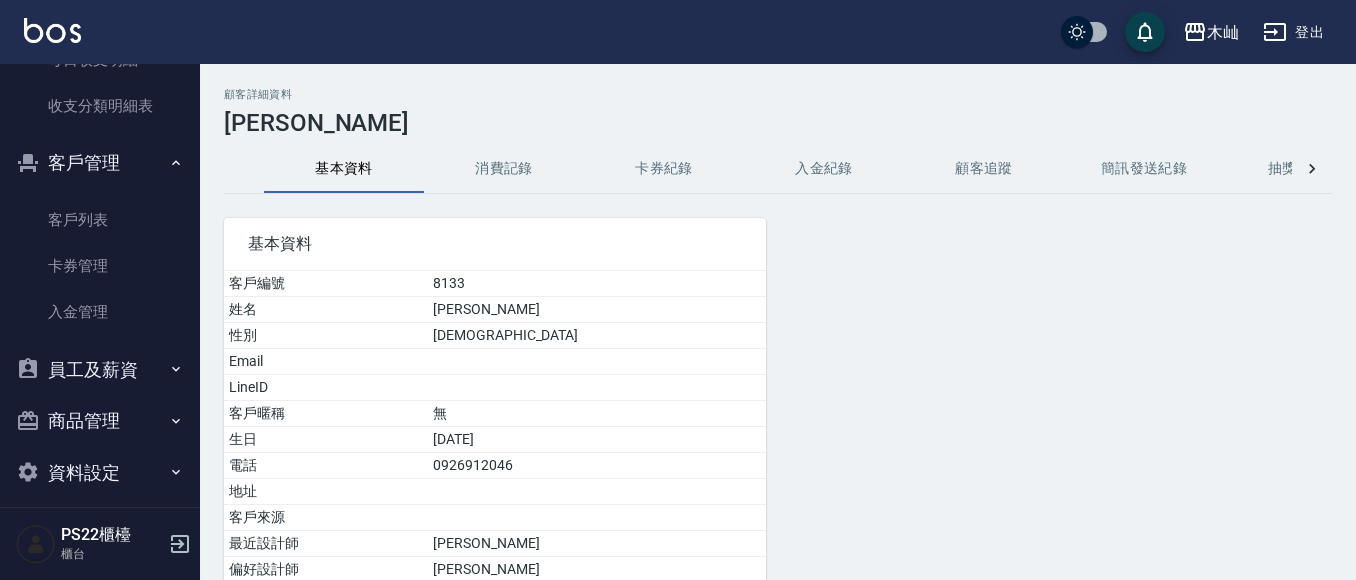 click on "0926912046" at bounding box center [597, 466] 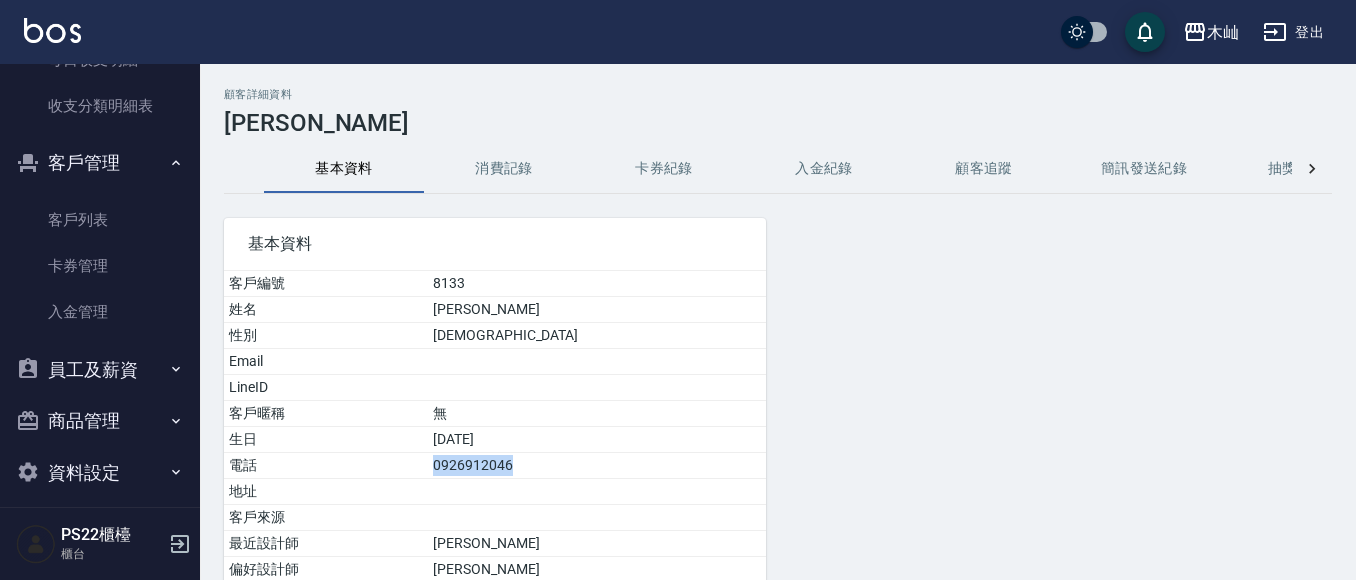 click on "0926912046" at bounding box center [597, 466] 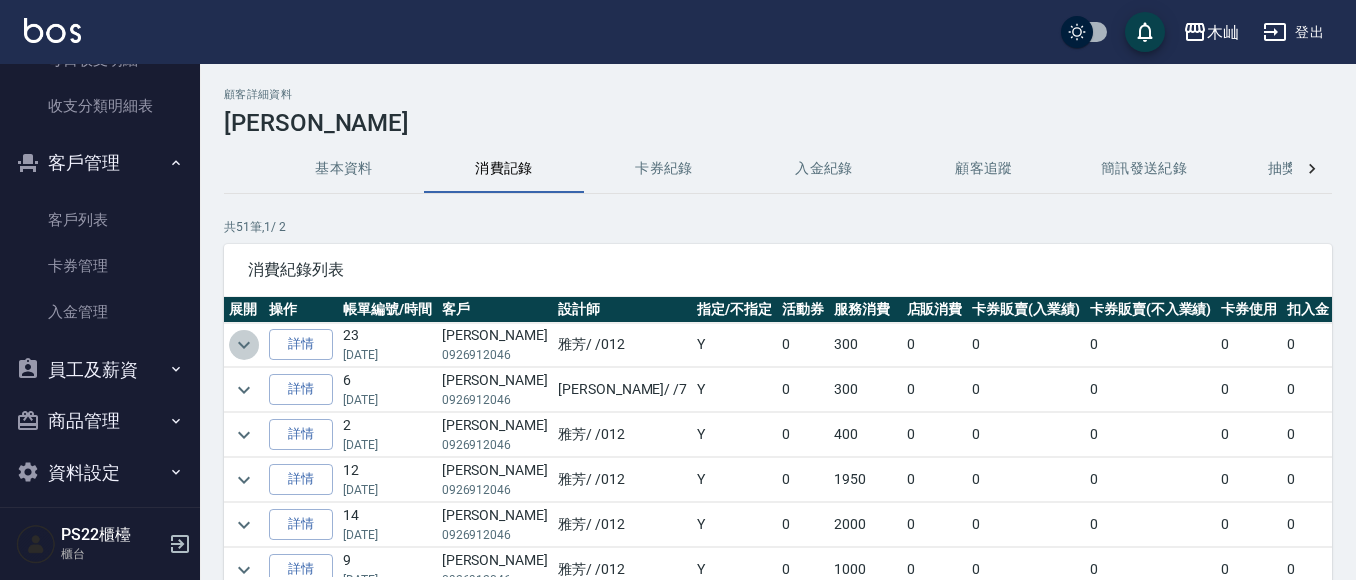 click 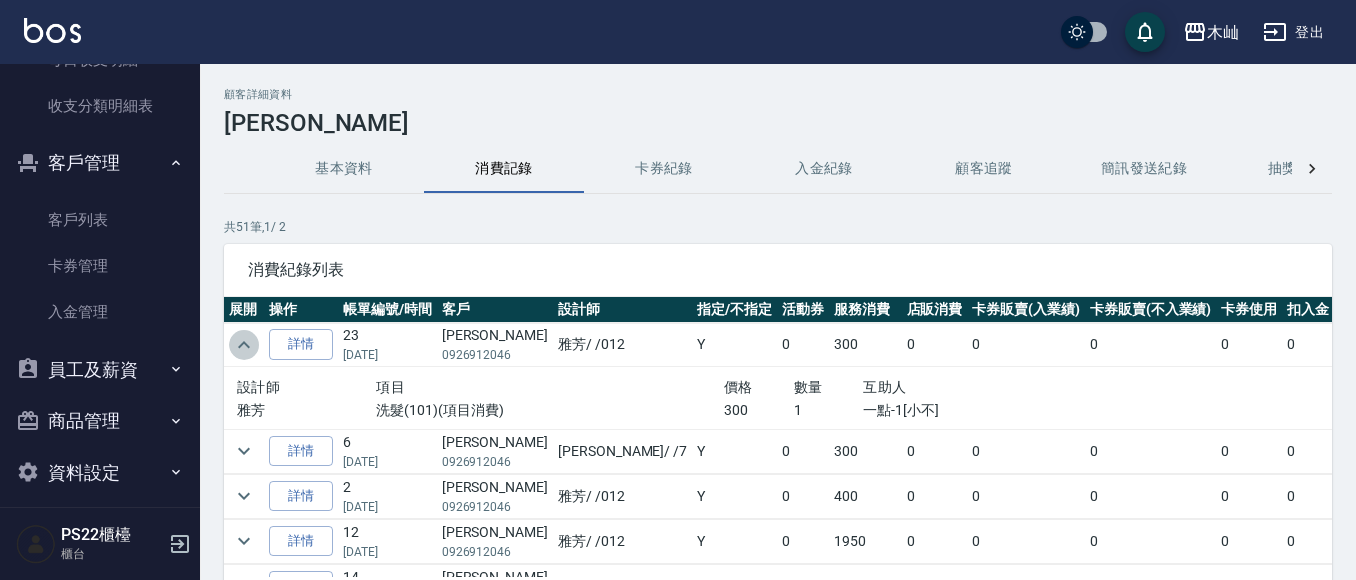 click 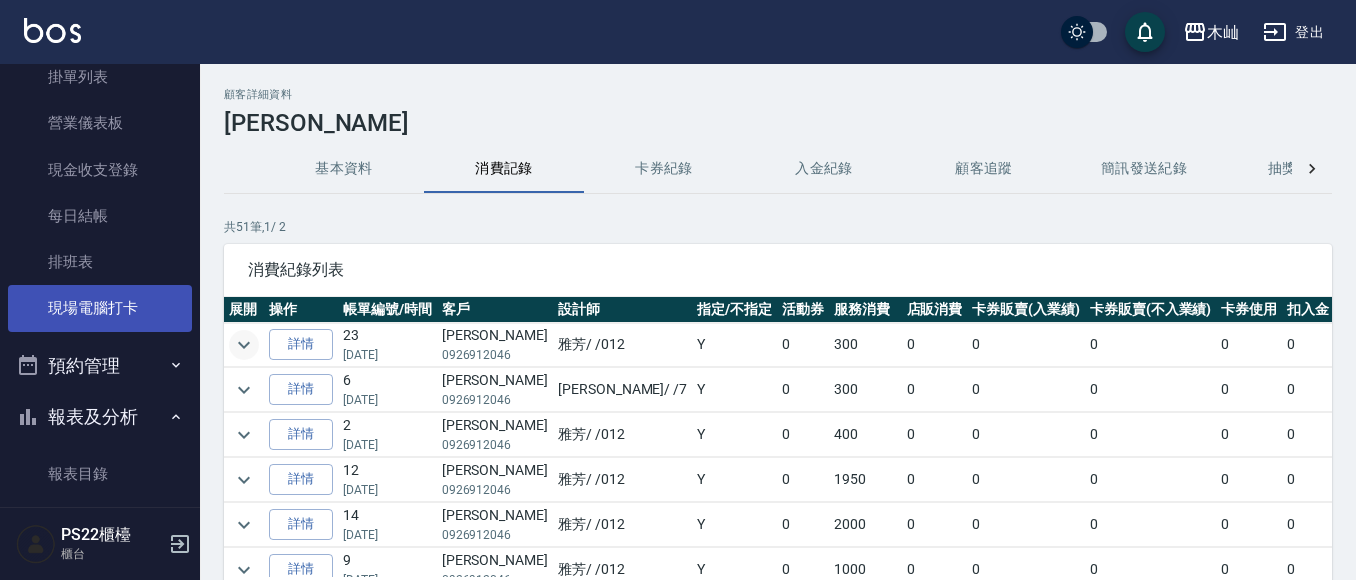 scroll, scrollTop: 0, scrollLeft: 0, axis: both 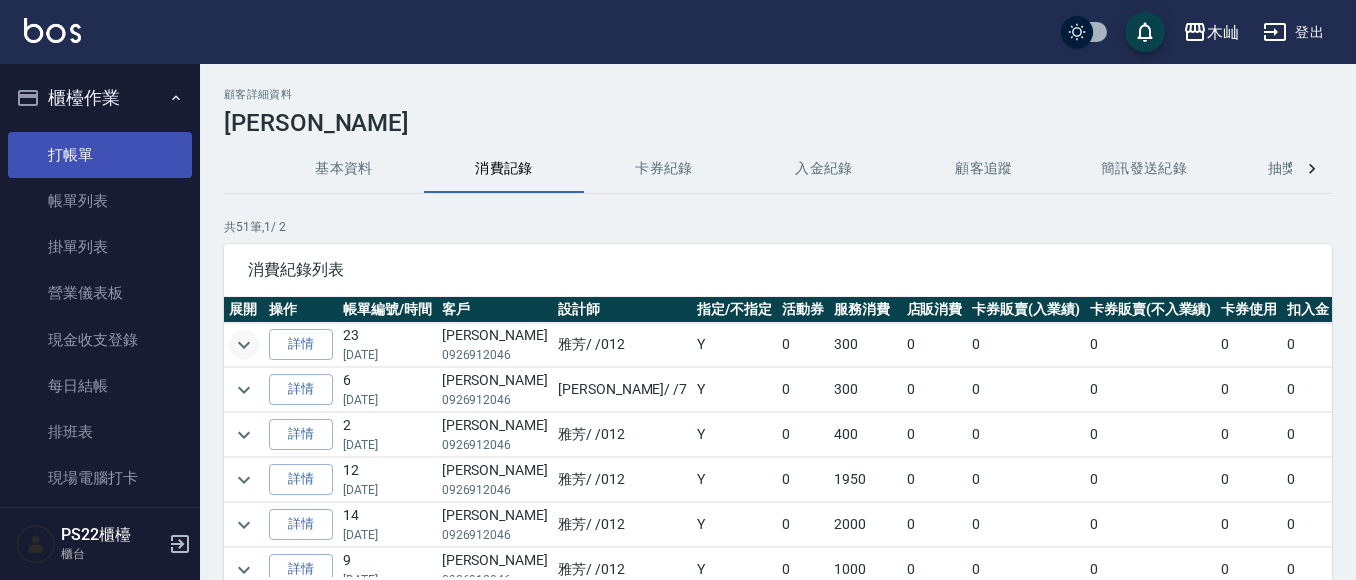 click on "打帳單" at bounding box center (100, 155) 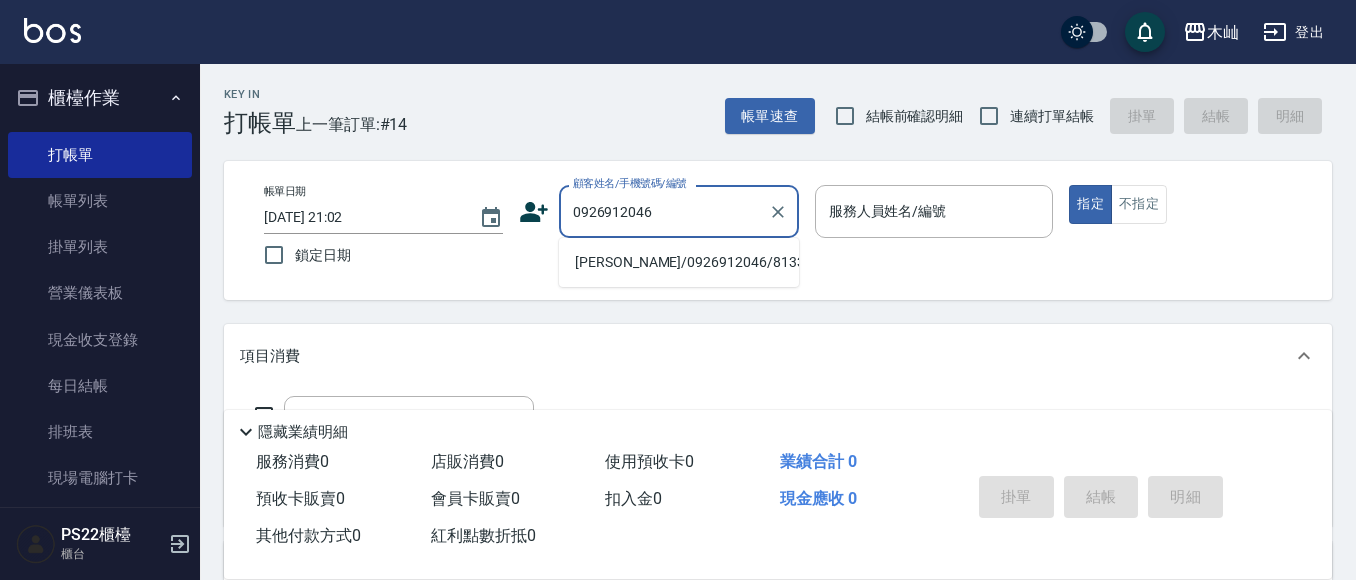 click on "[PERSON_NAME]/0926912046/8133" at bounding box center (679, 262) 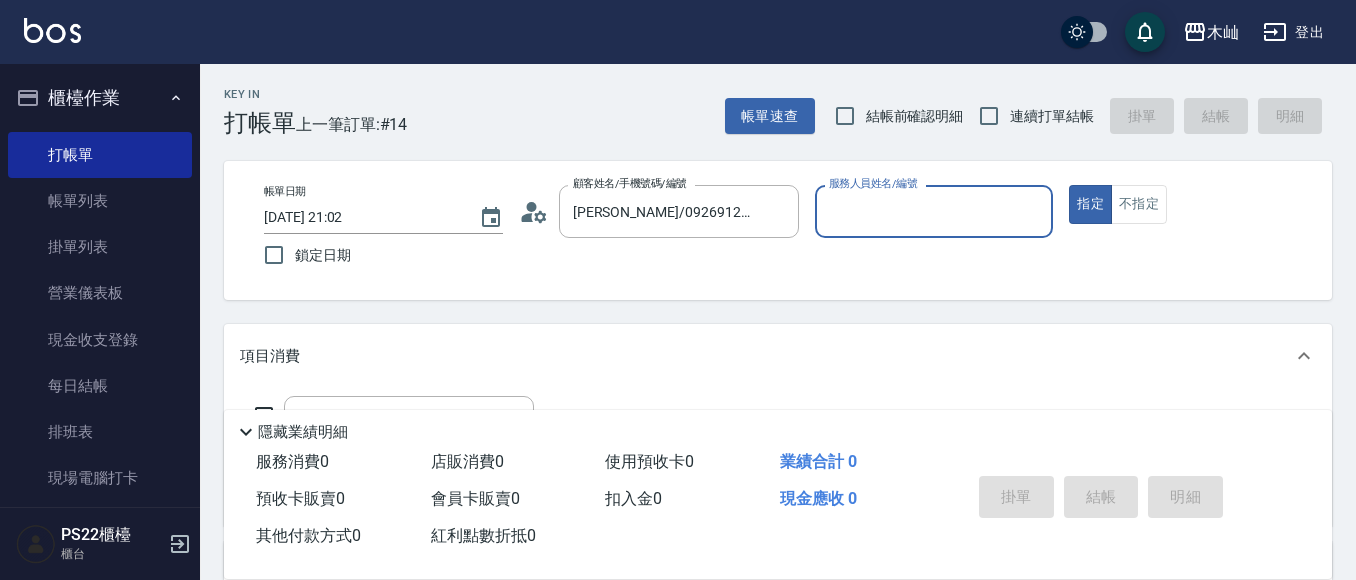 type on "雅芳-012" 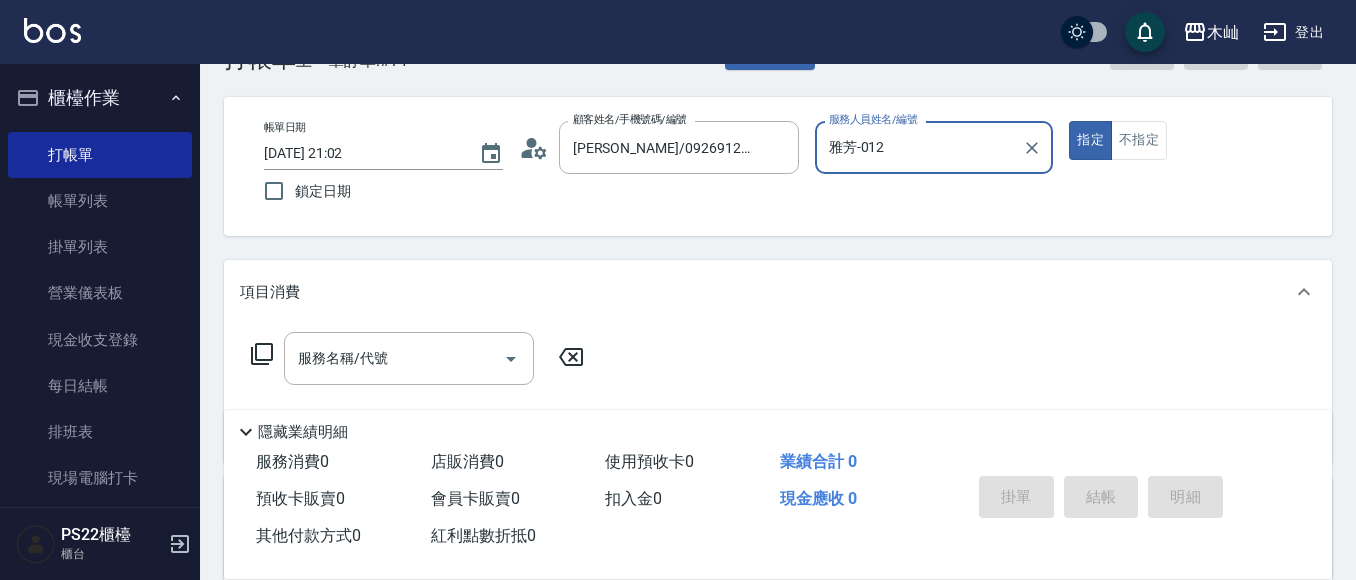 scroll, scrollTop: 100, scrollLeft: 0, axis: vertical 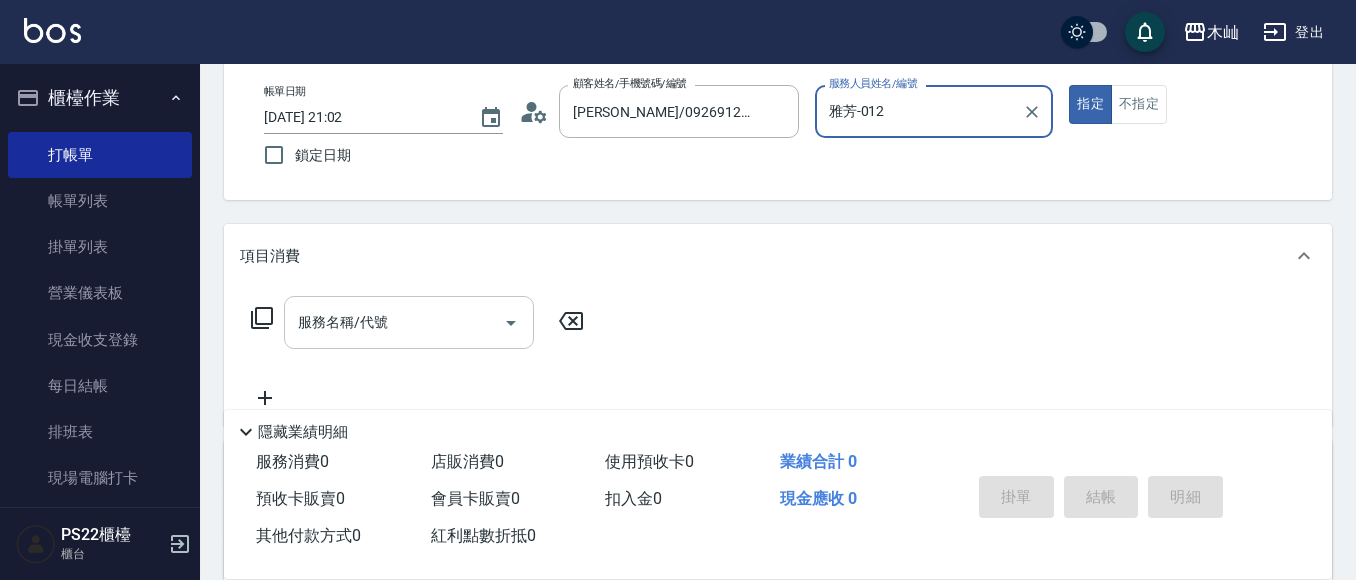 click on "服務名稱/代號" at bounding box center (394, 322) 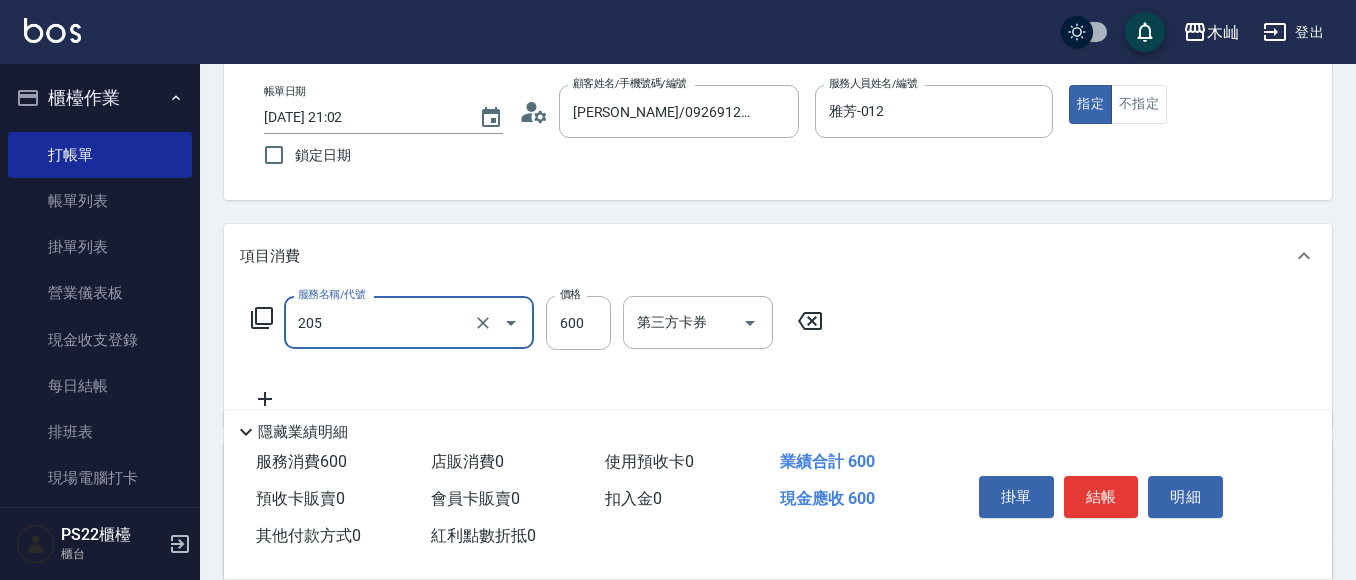type on "A級洗剪(205)" 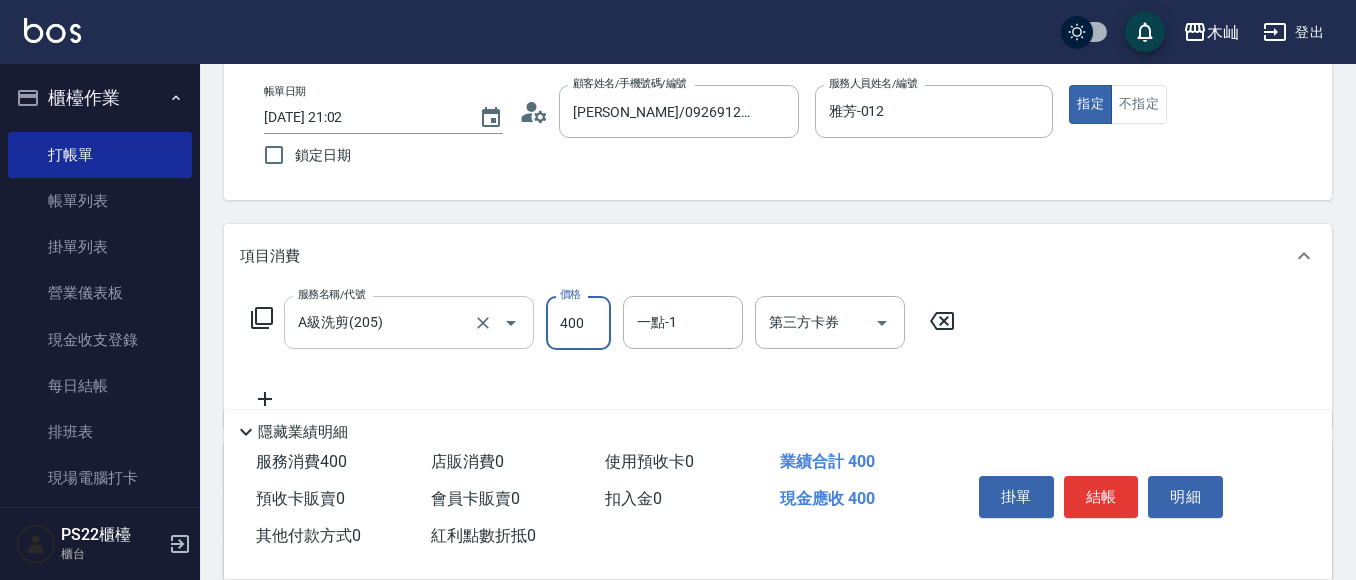 type on "400" 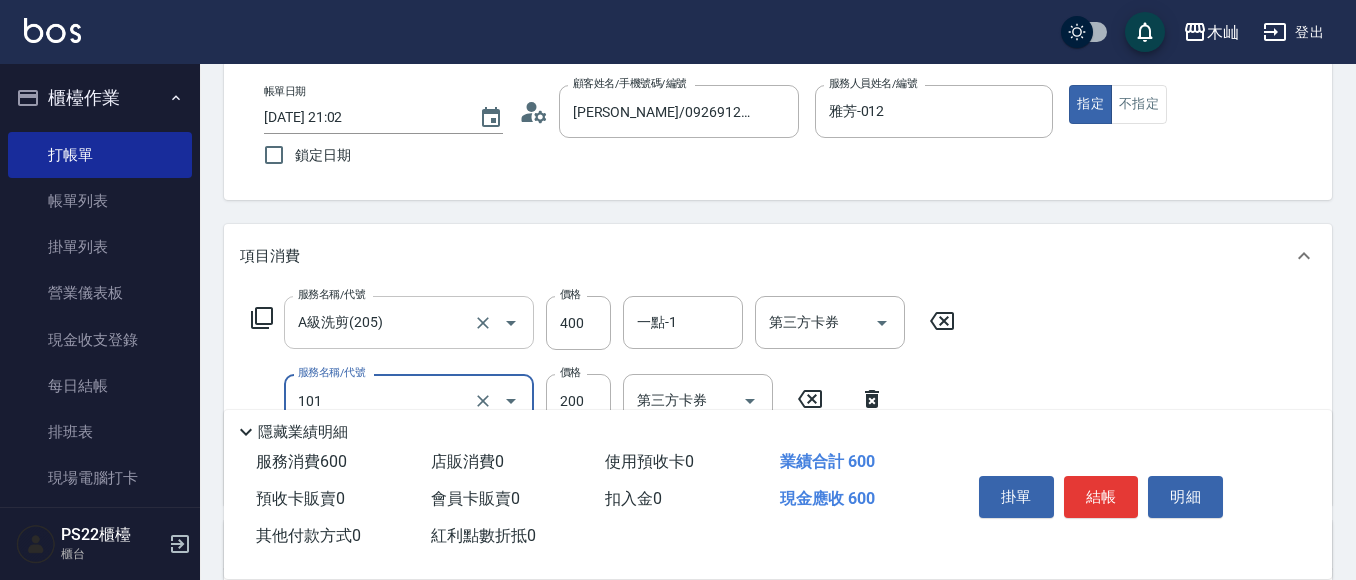 type on "洗髮(101)" 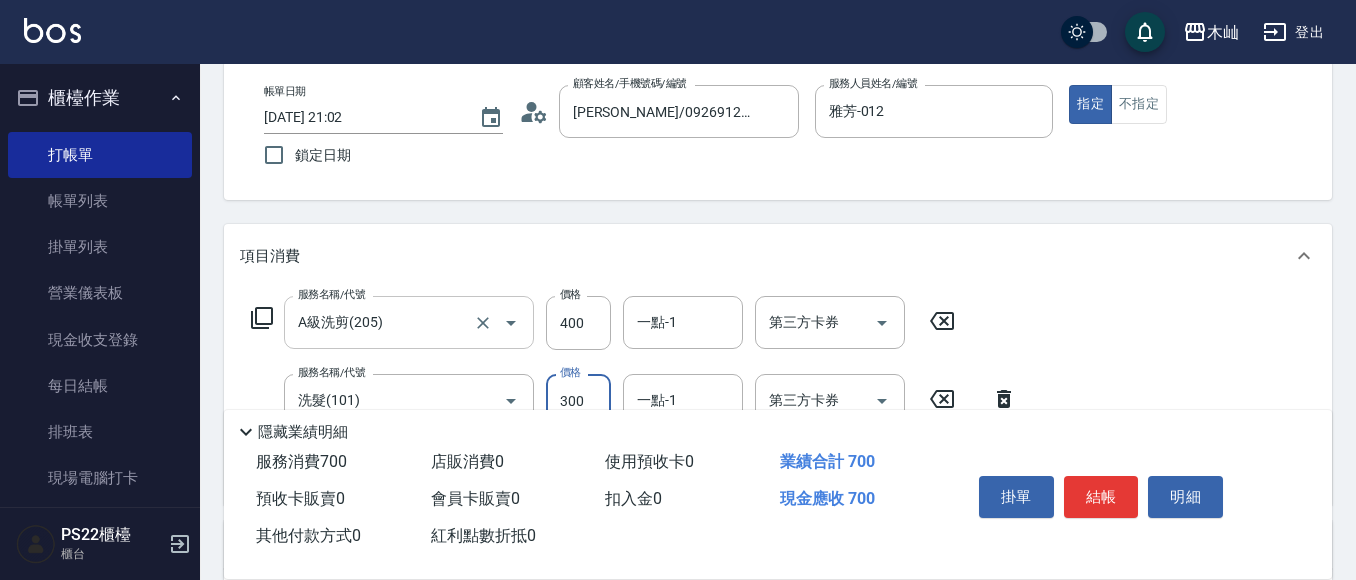 type on "300" 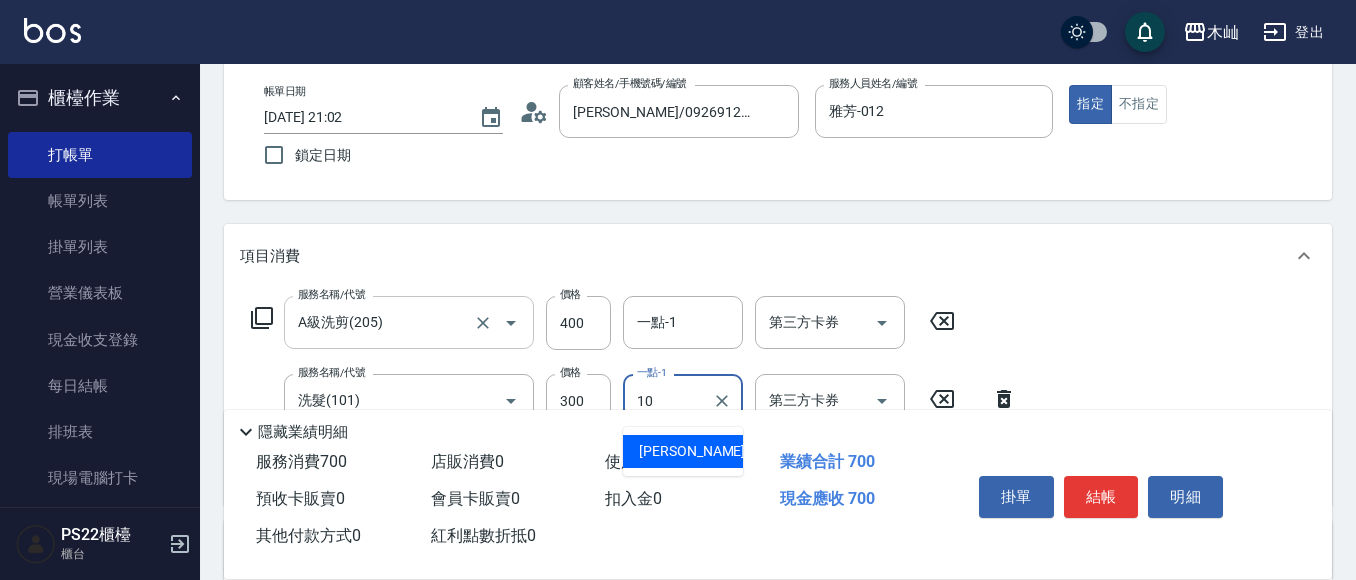 type on "小愛-10" 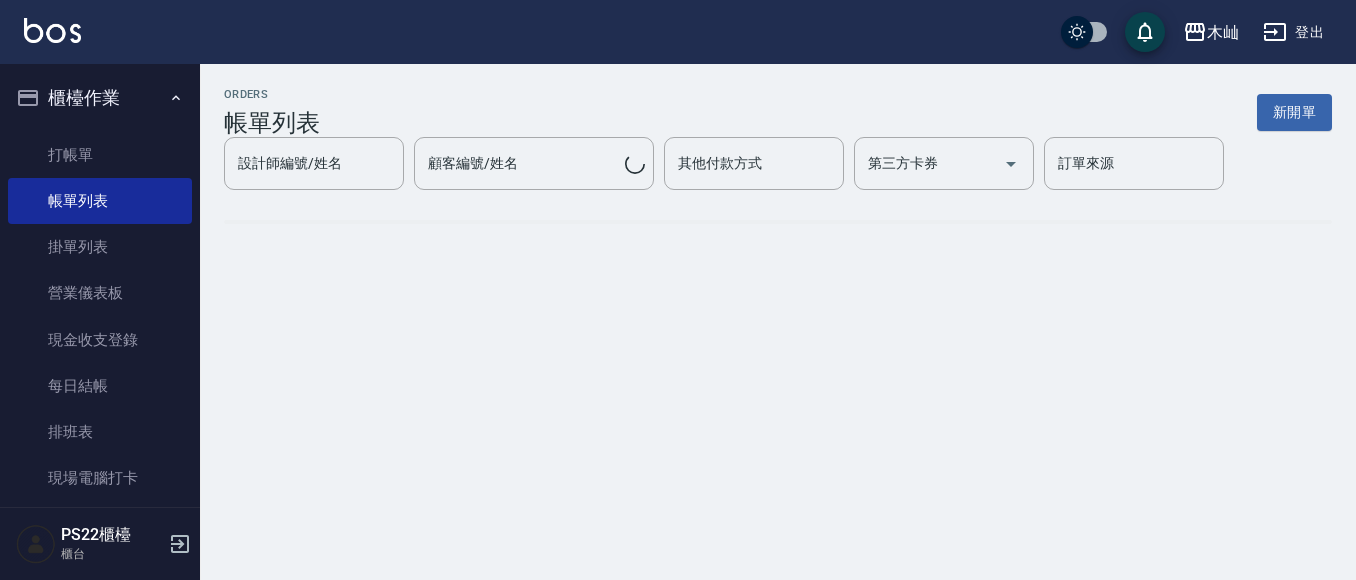 scroll, scrollTop: 0, scrollLeft: 0, axis: both 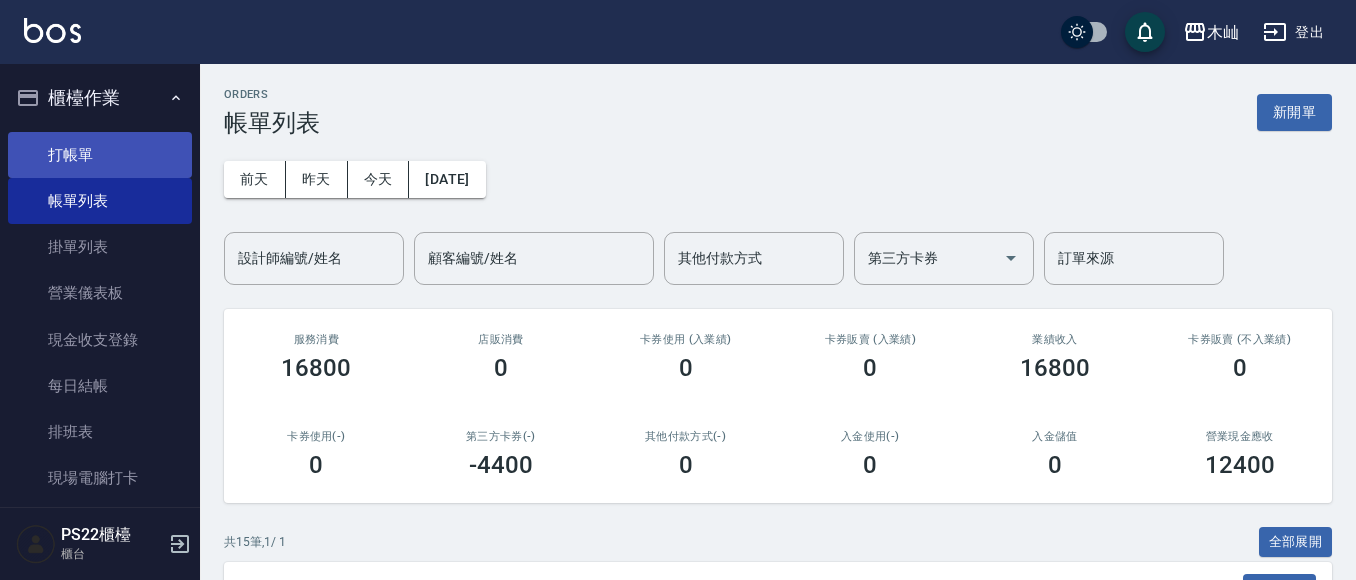 click on "打帳單" at bounding box center (100, 155) 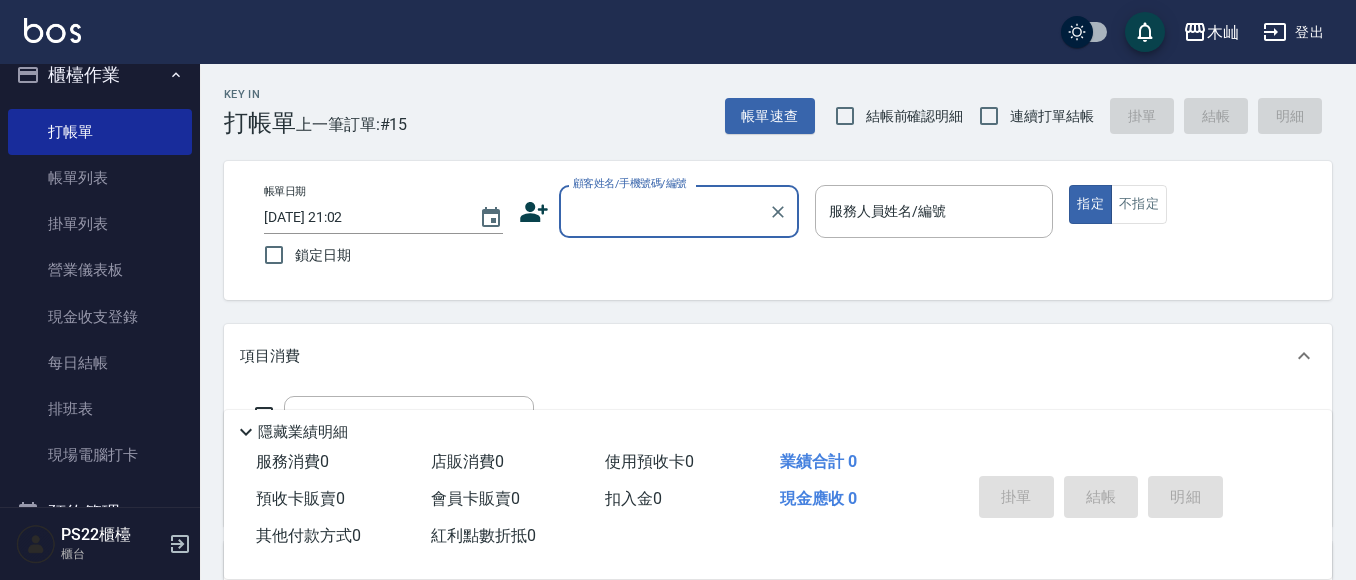 scroll, scrollTop: 0, scrollLeft: 0, axis: both 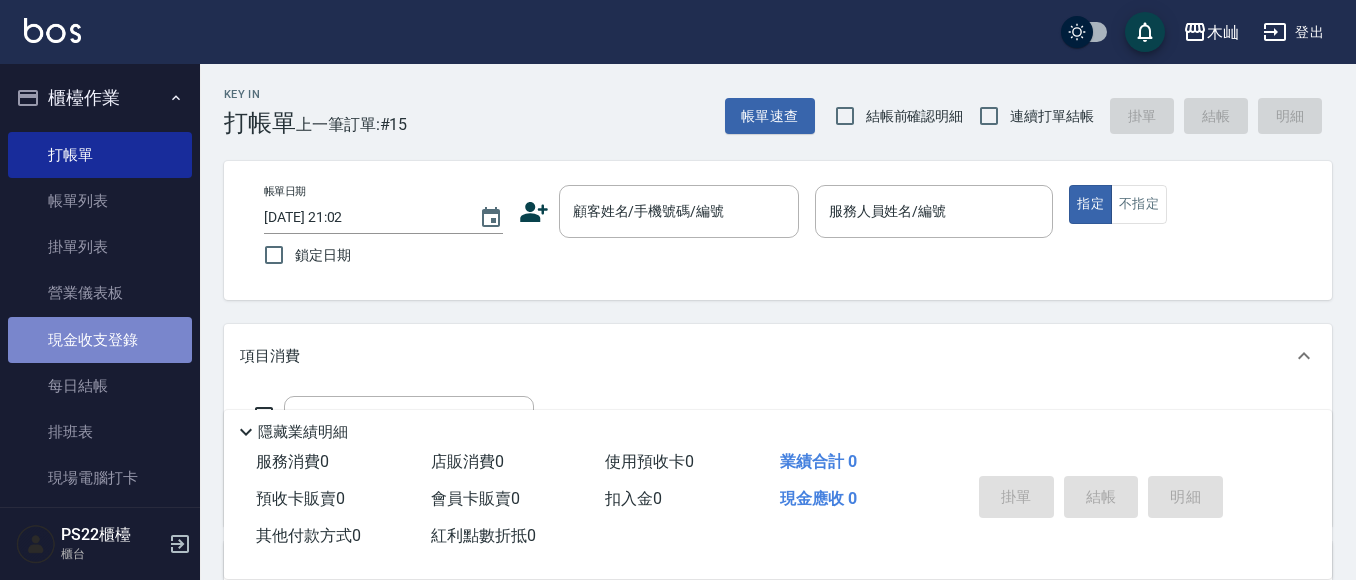 click on "現金收支登錄" at bounding box center [100, 340] 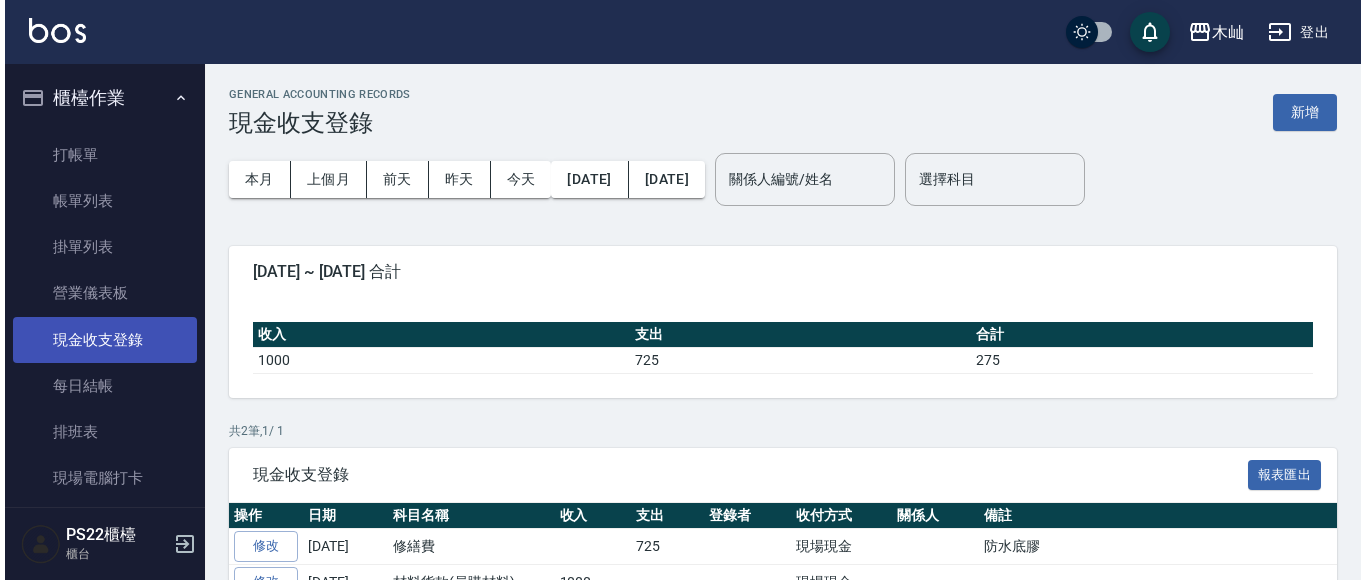 scroll, scrollTop: 100, scrollLeft: 0, axis: vertical 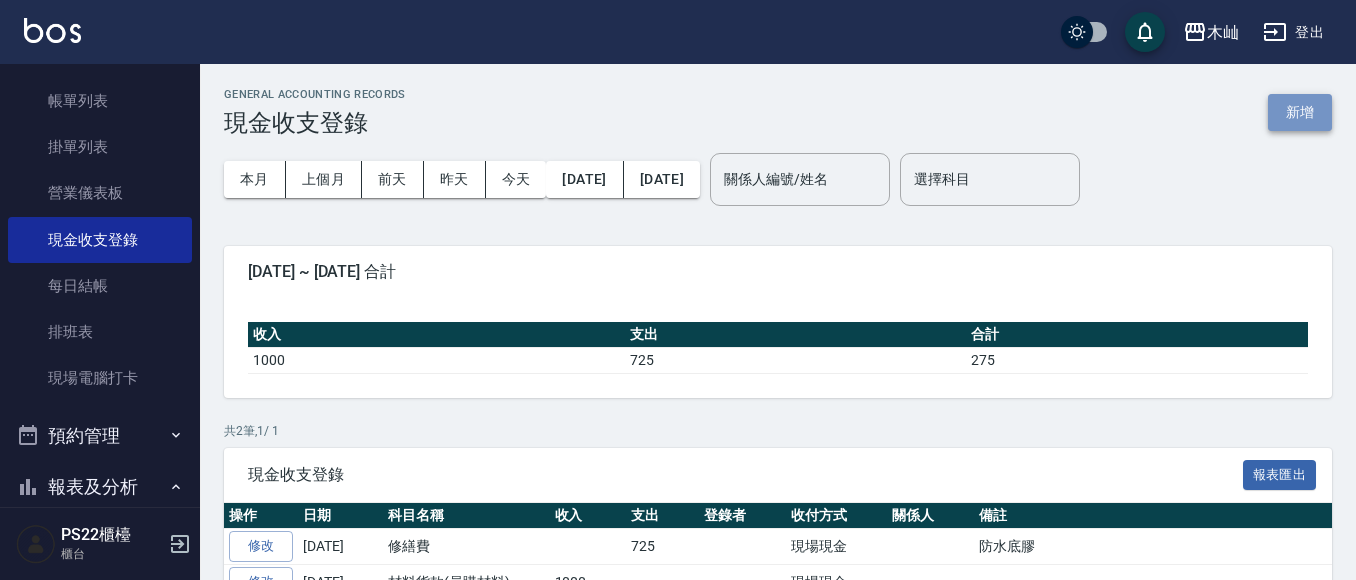 click on "新增" at bounding box center (1300, 112) 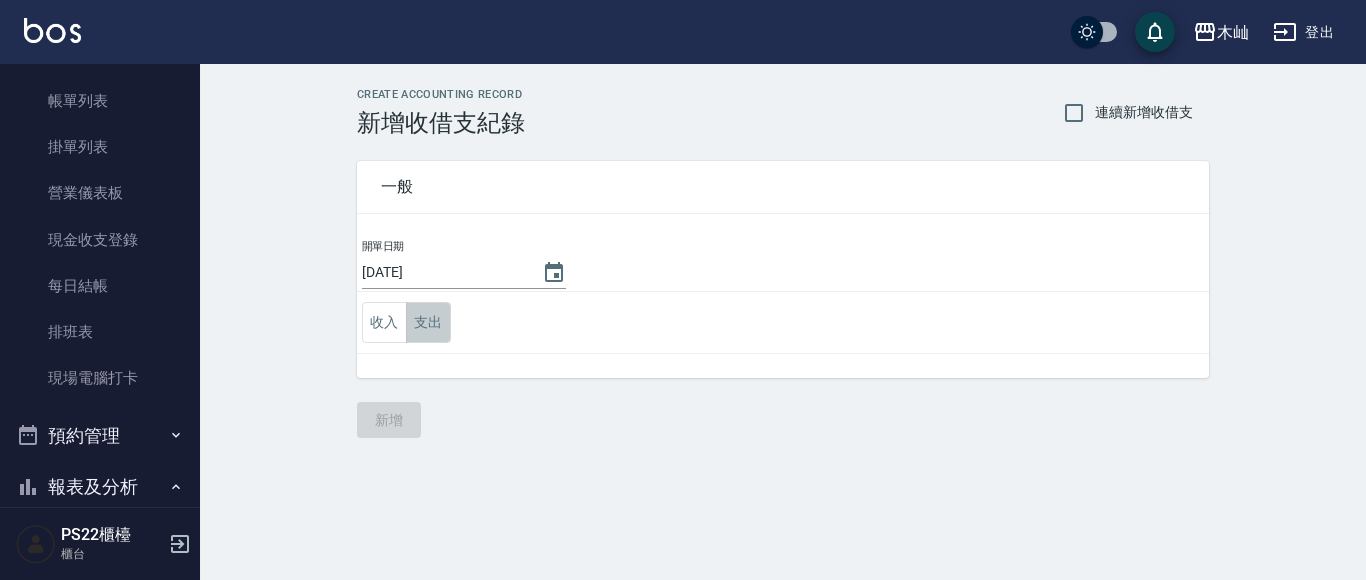 click on "支出" at bounding box center [428, 322] 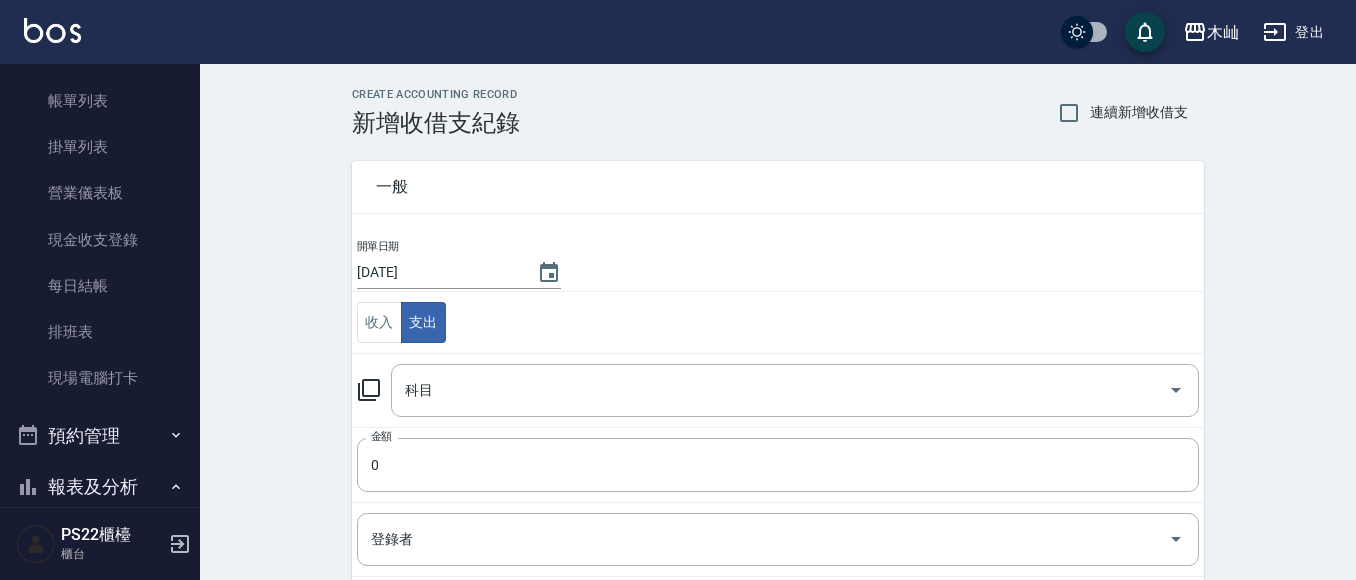 click 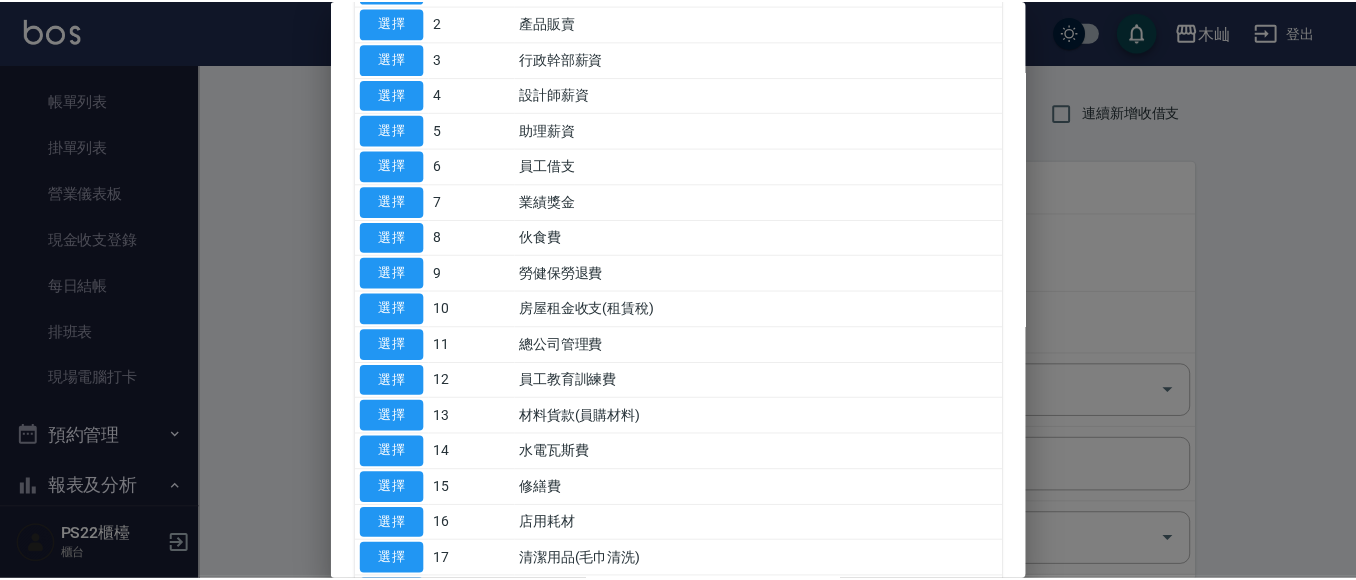 scroll, scrollTop: 200, scrollLeft: 0, axis: vertical 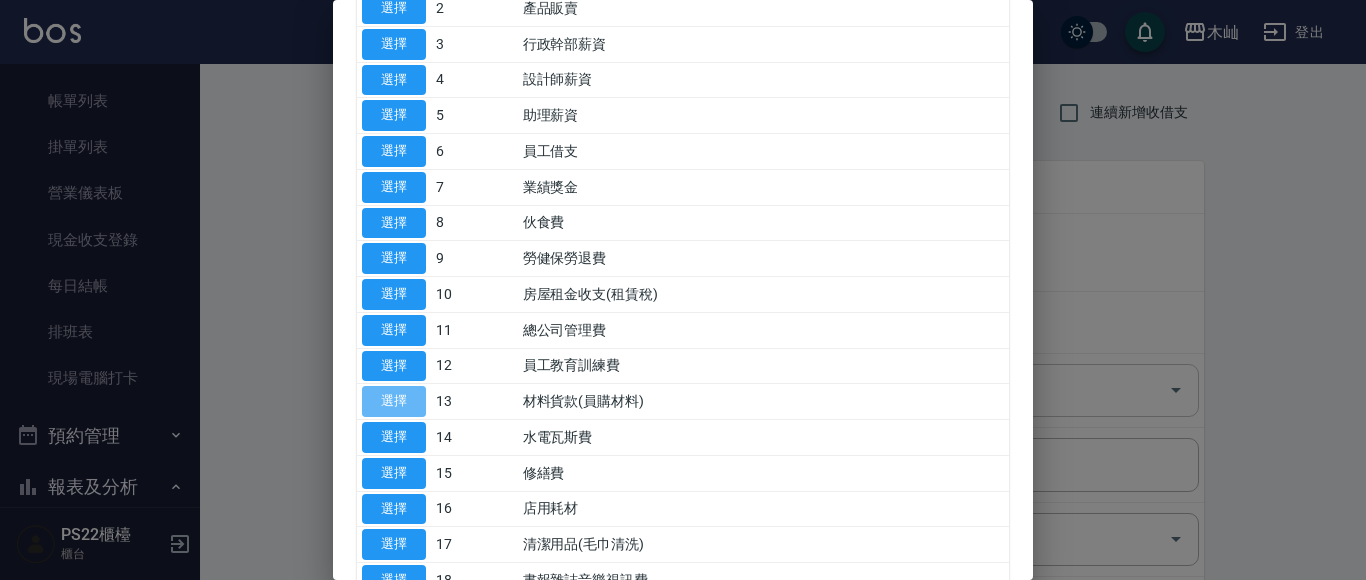 click on "選擇" at bounding box center (394, 401) 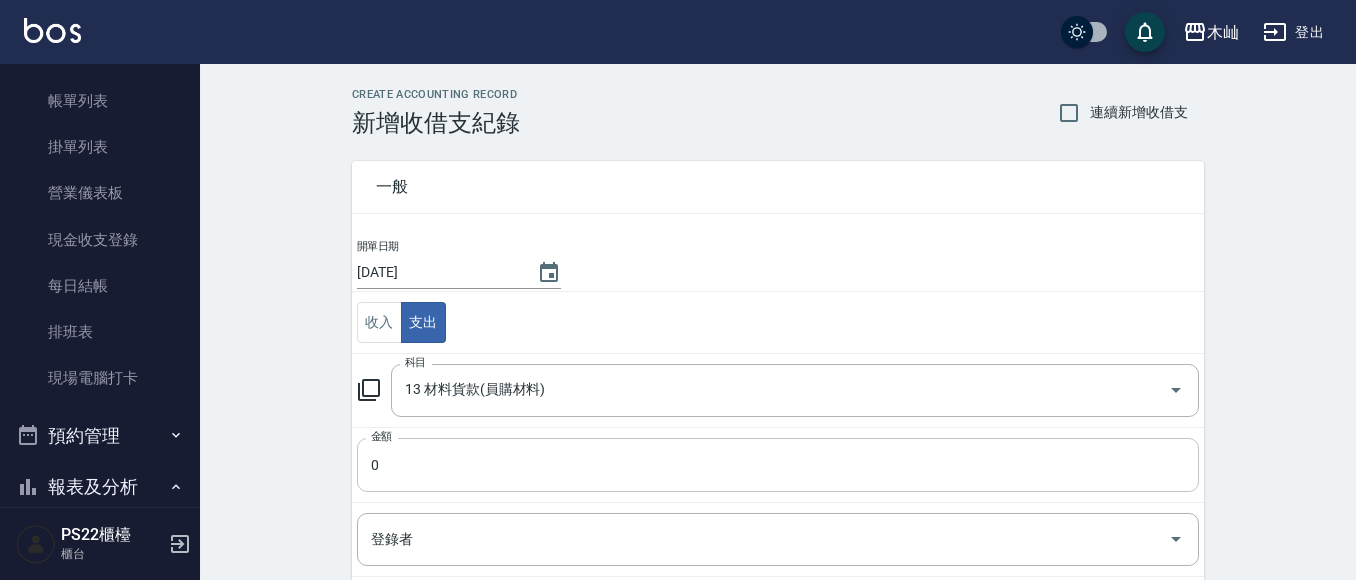 click on "0" at bounding box center (778, 465) 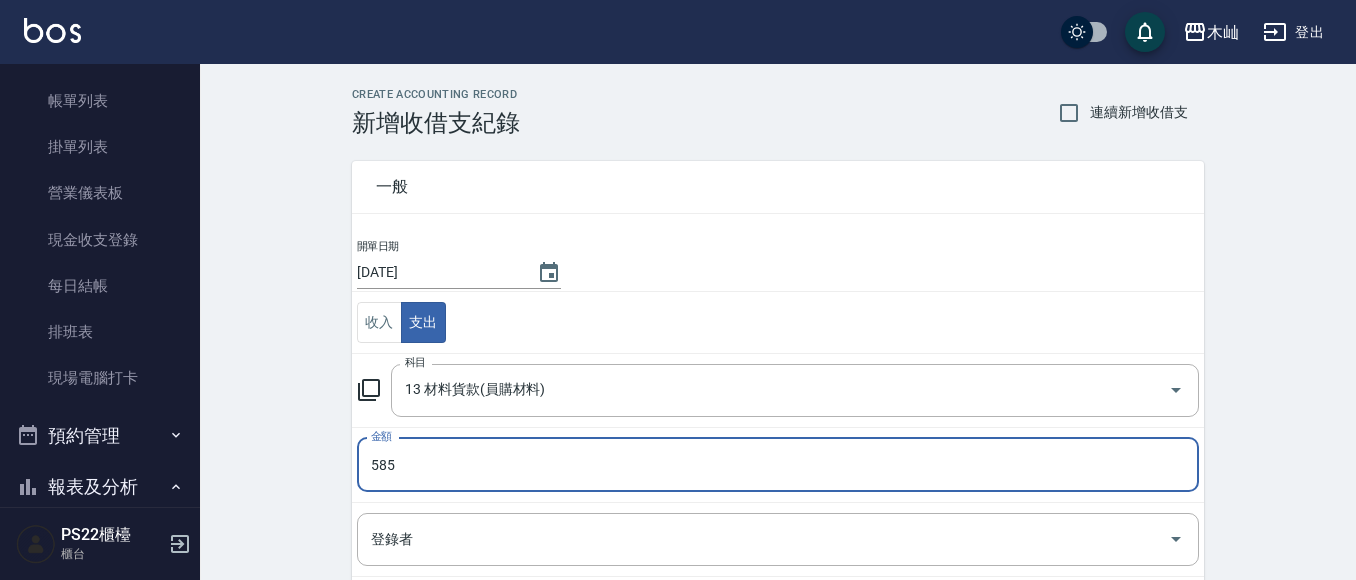 type on "585" 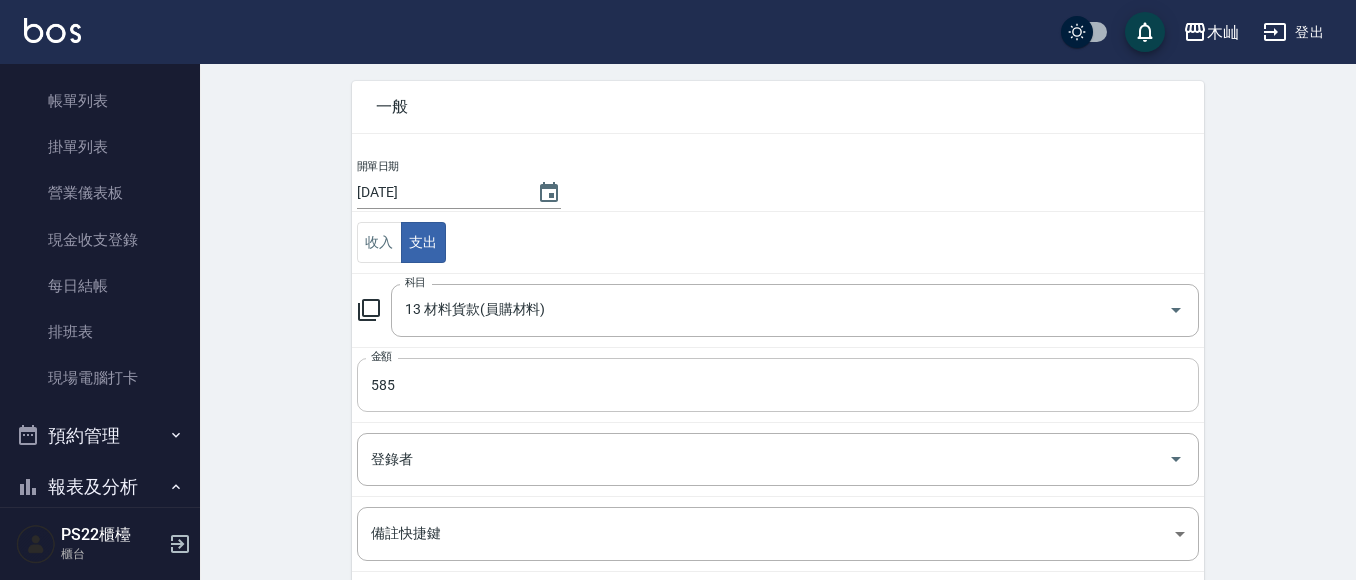 scroll, scrollTop: 200, scrollLeft: 0, axis: vertical 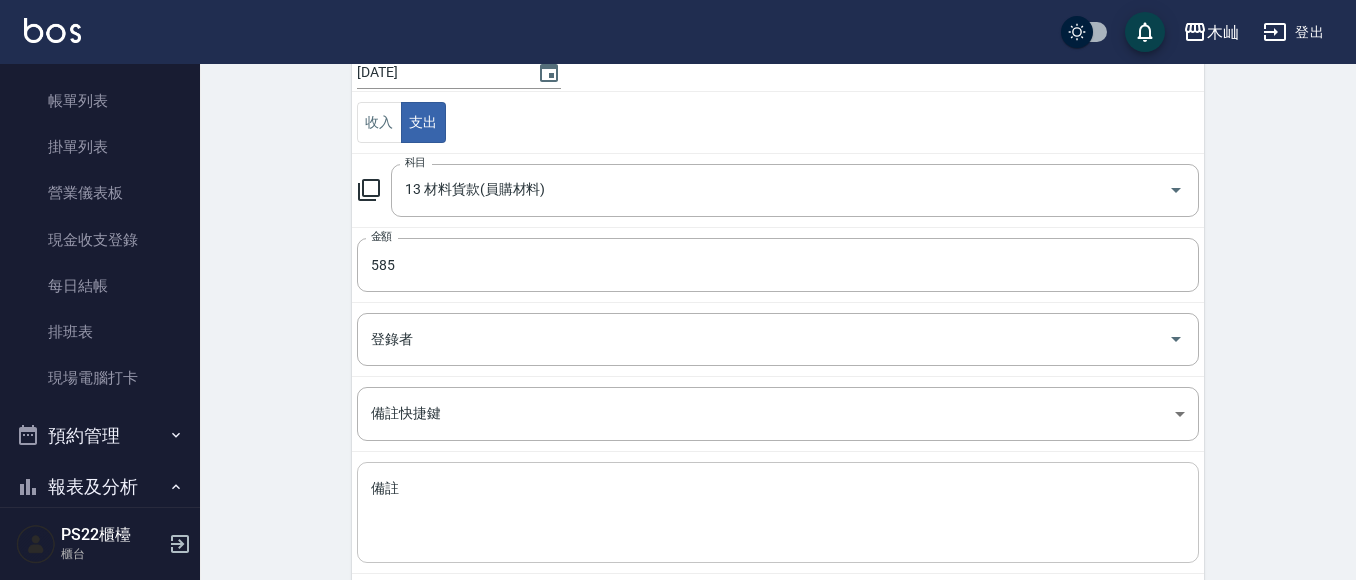 click on "備註" at bounding box center [778, 513] 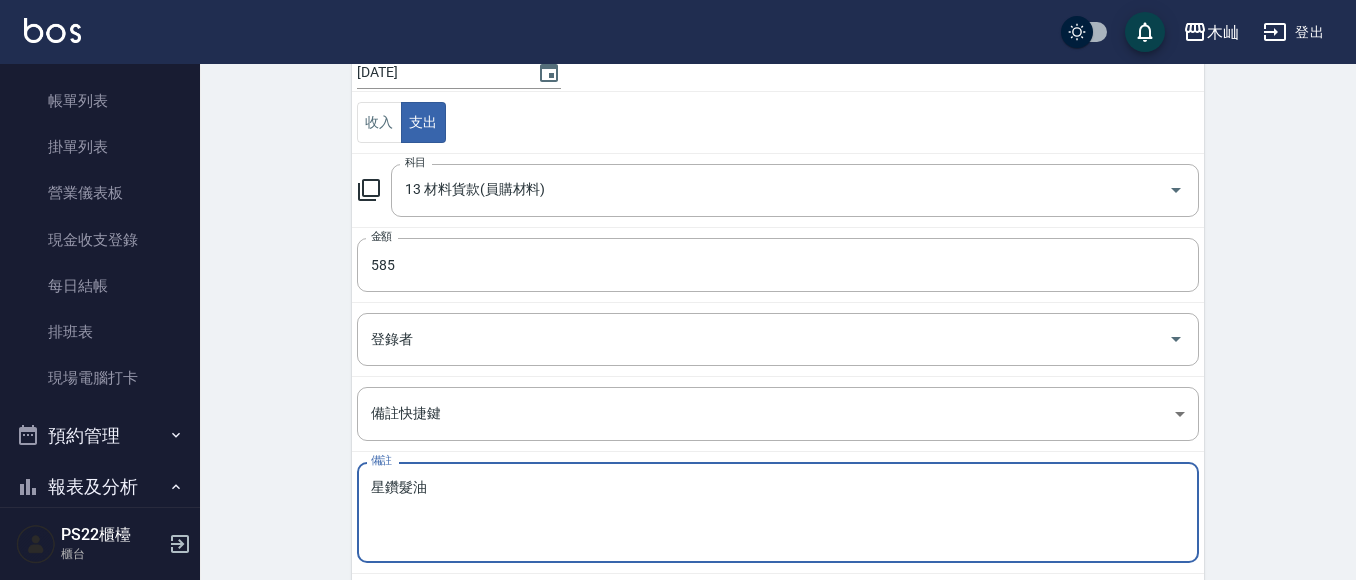 click on "星鑽髮油" at bounding box center (778, 513) 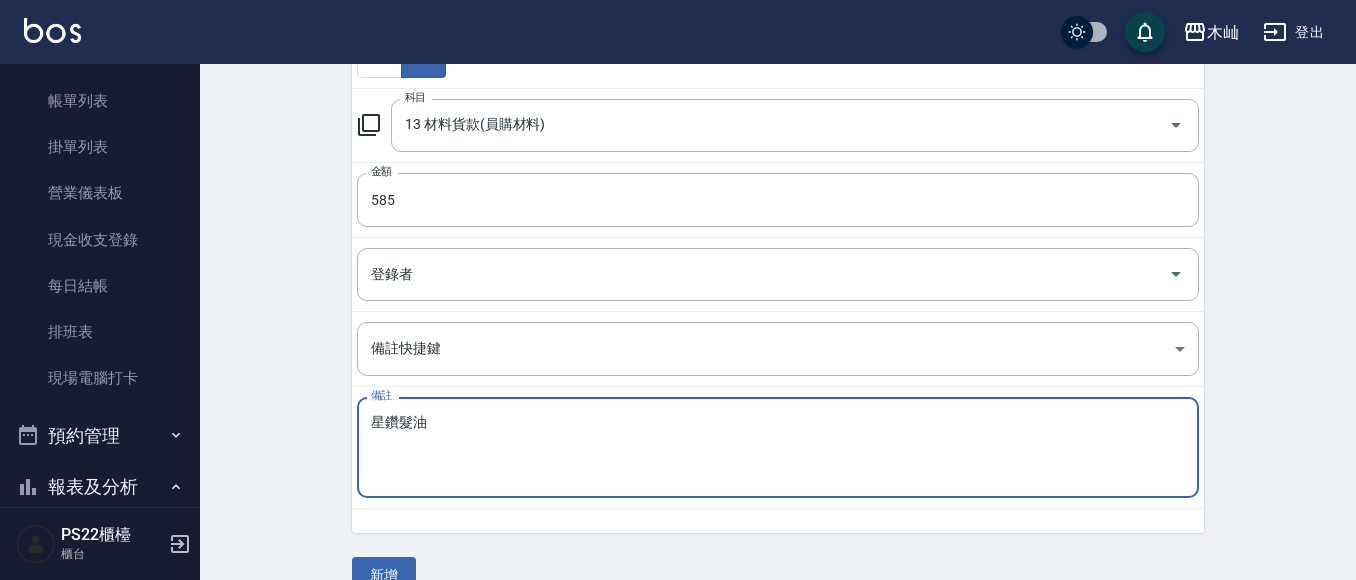 scroll, scrollTop: 300, scrollLeft: 0, axis: vertical 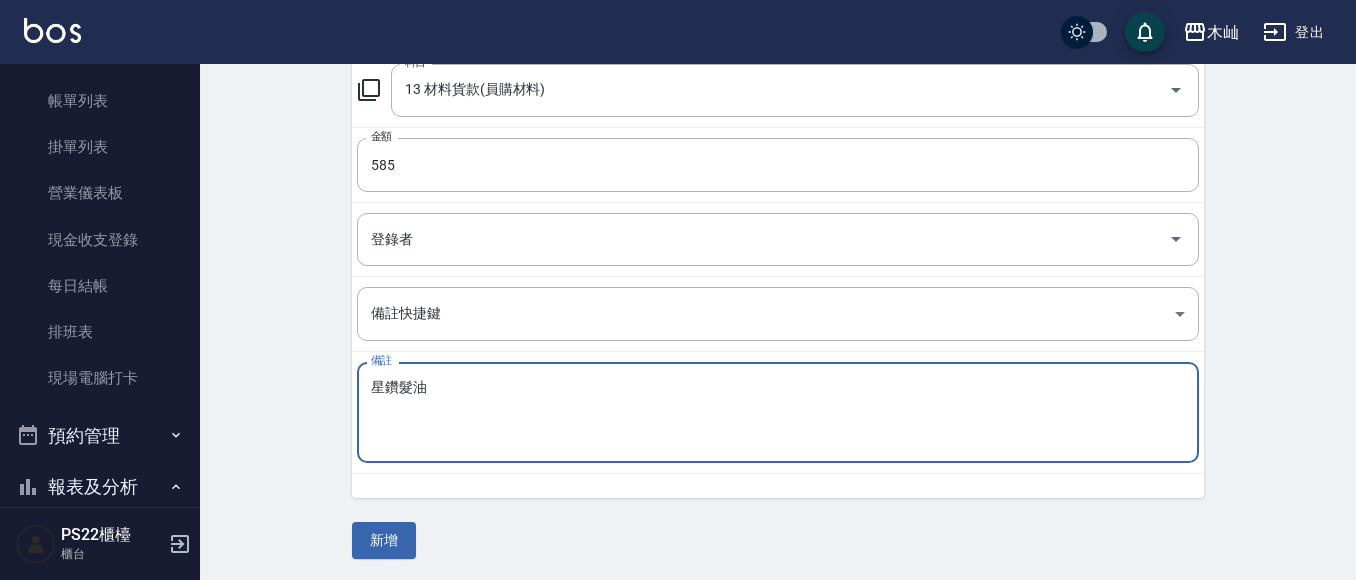 type on "星鑽髮油" 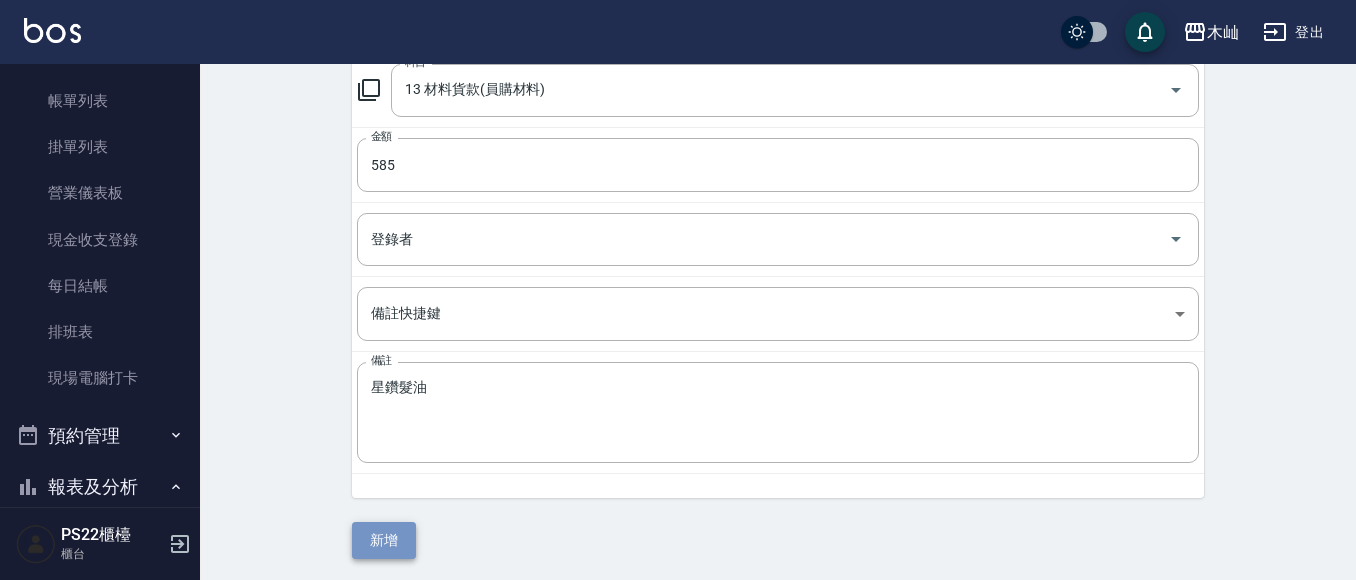 click on "新增" at bounding box center (384, 540) 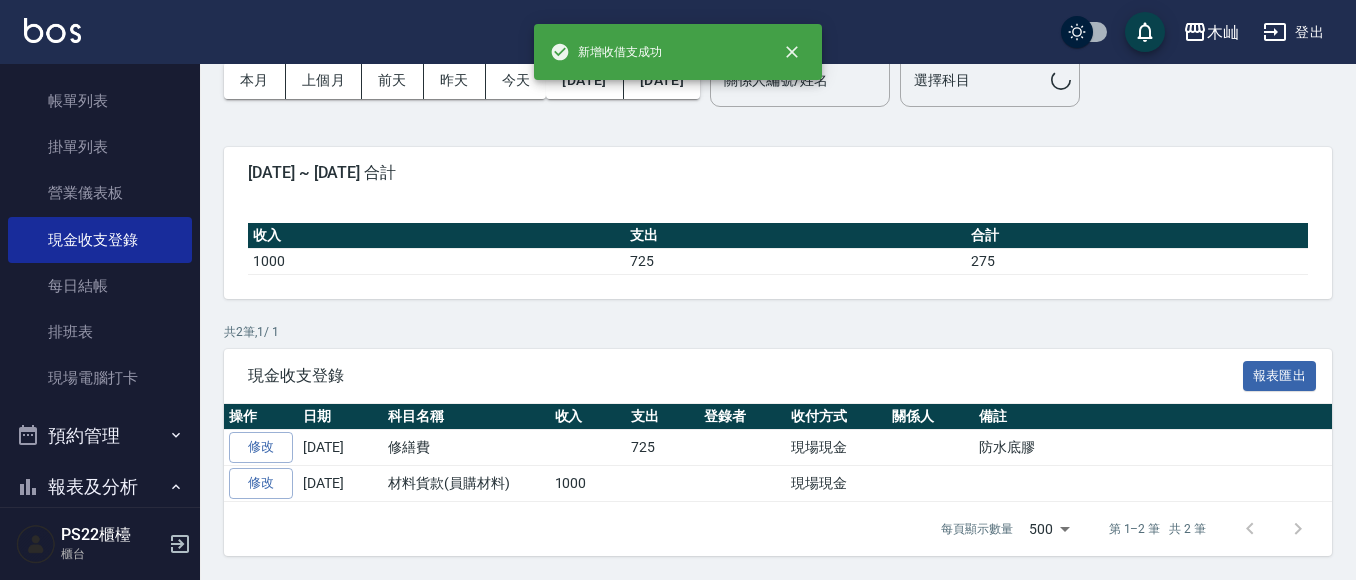 scroll, scrollTop: 0, scrollLeft: 0, axis: both 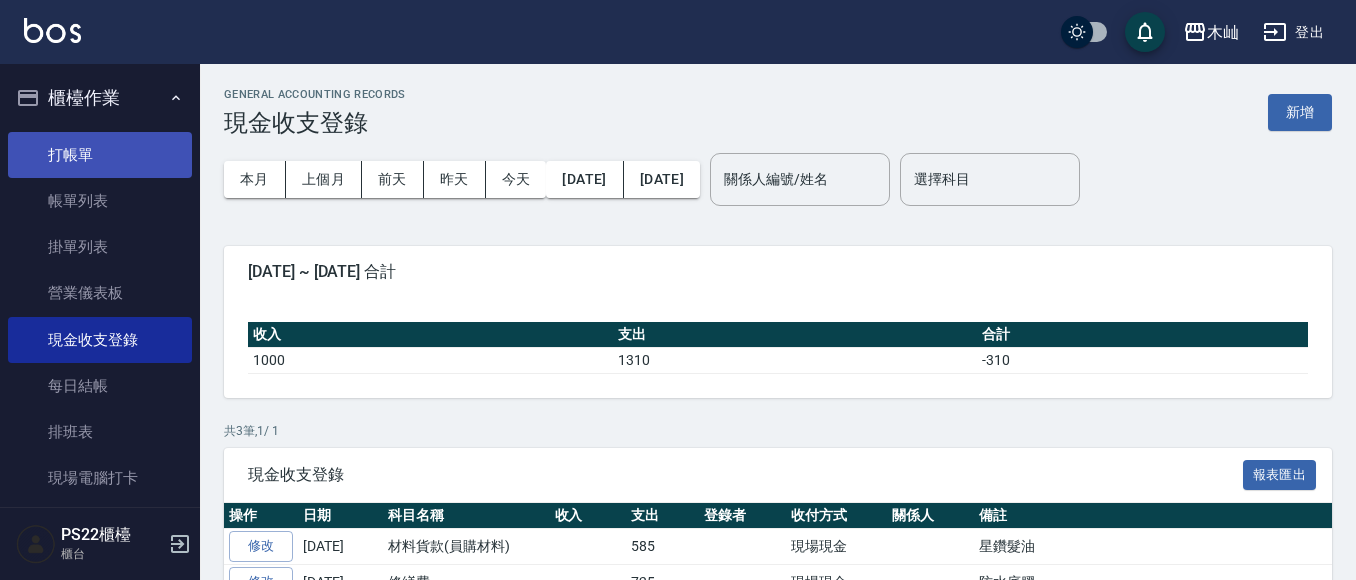 click on "打帳單" at bounding box center [100, 155] 